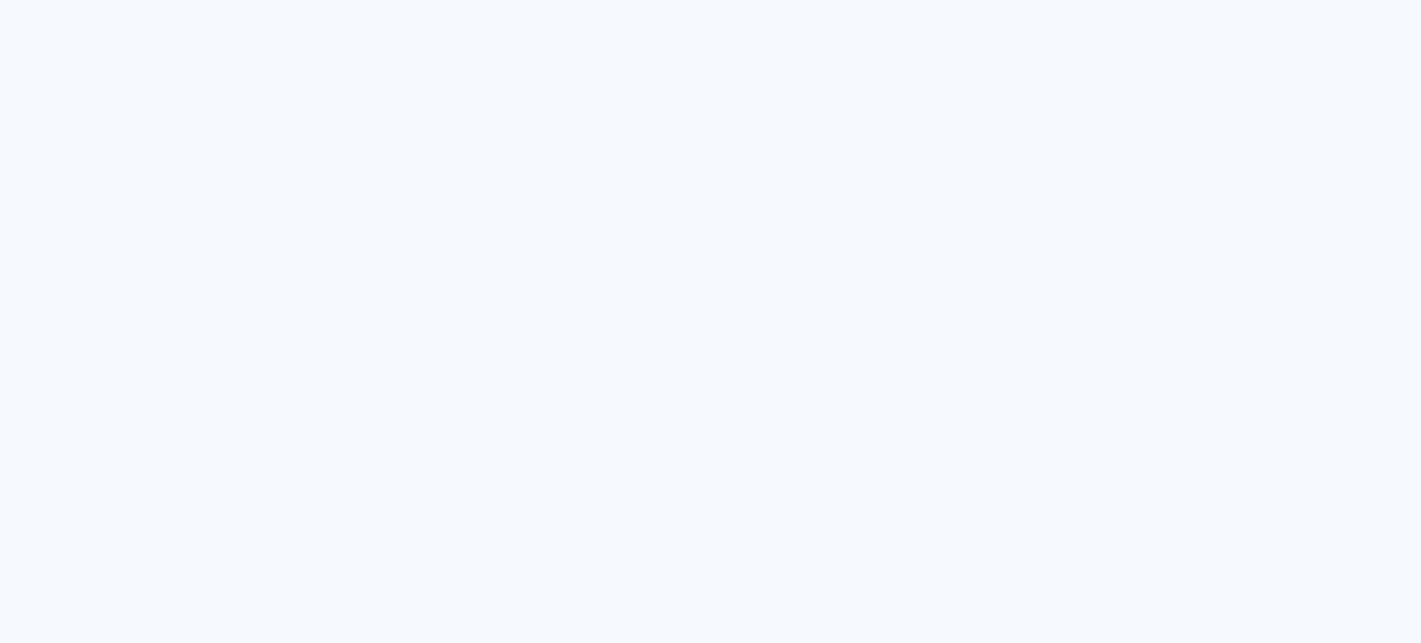 scroll, scrollTop: 0, scrollLeft: 0, axis: both 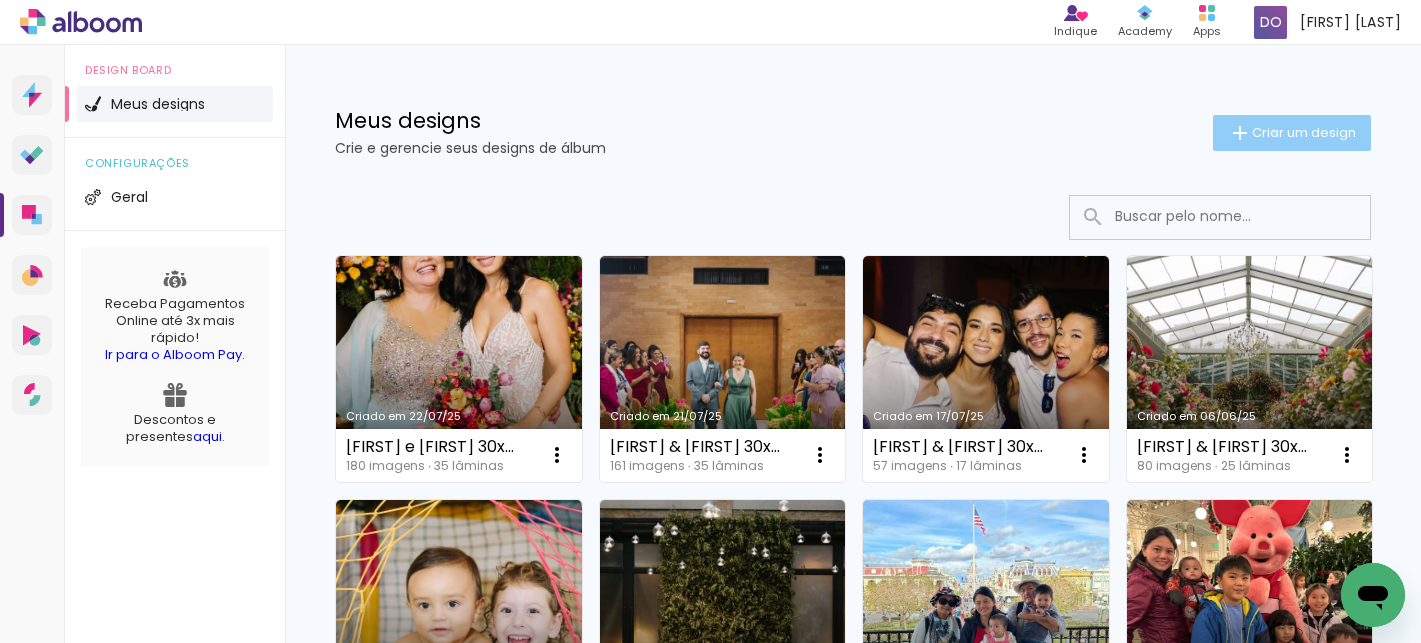 click on "Criar um design" 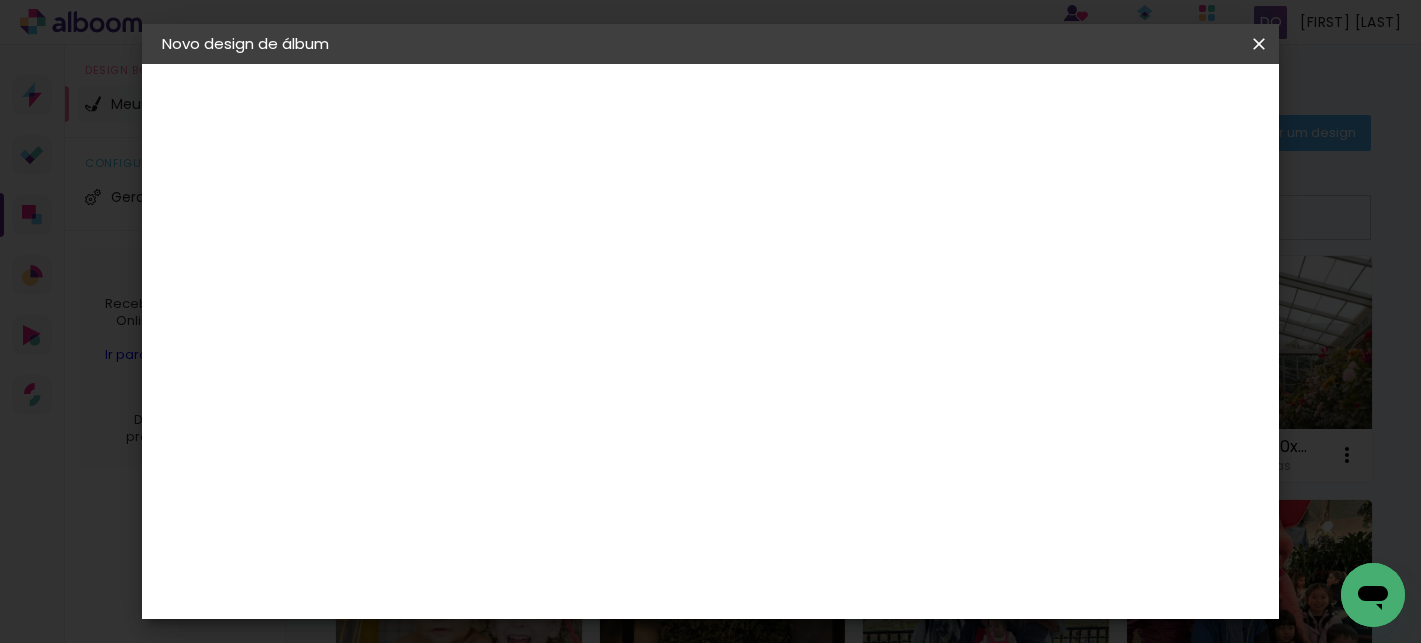 click at bounding box center (489, 268) 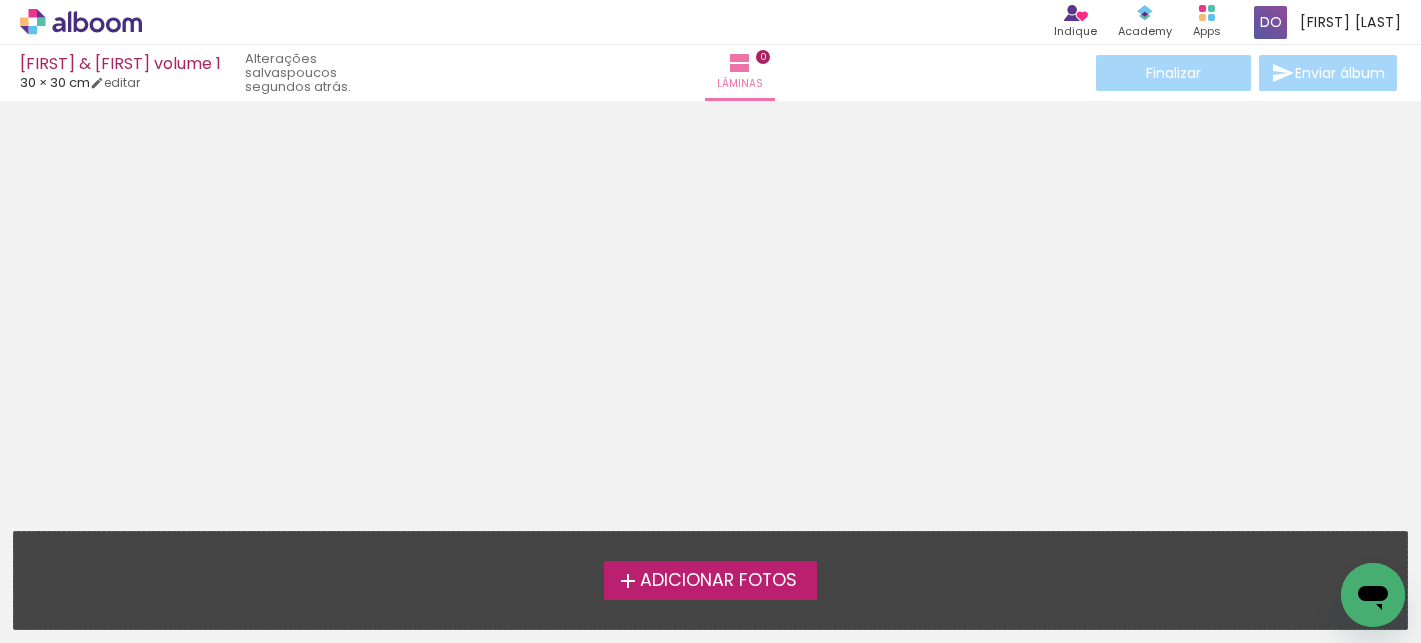 click 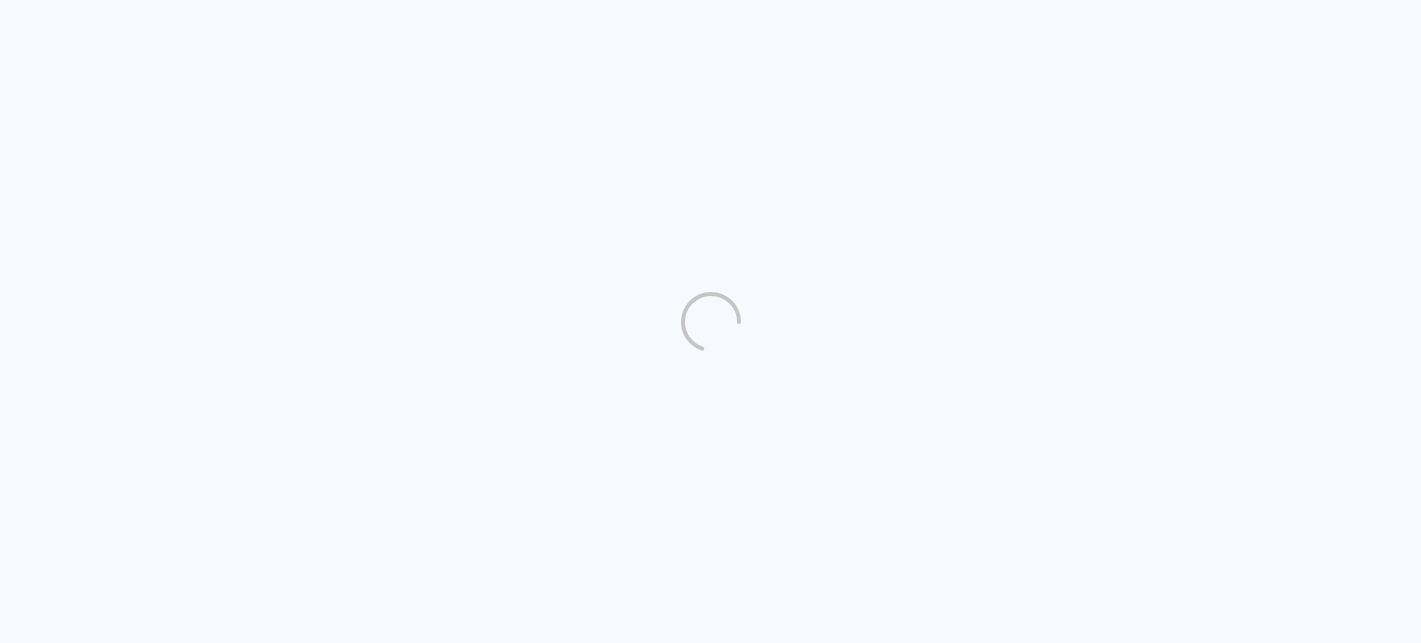 scroll, scrollTop: 0, scrollLeft: 0, axis: both 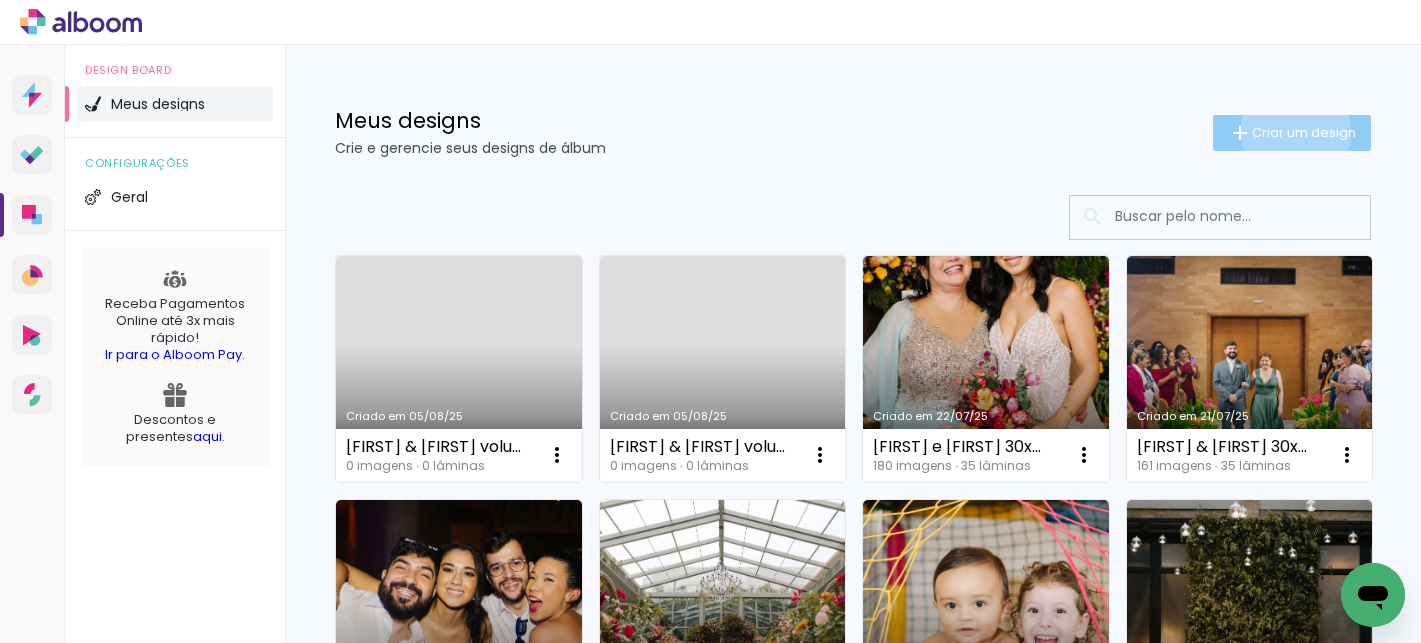 click on "Criar um design" 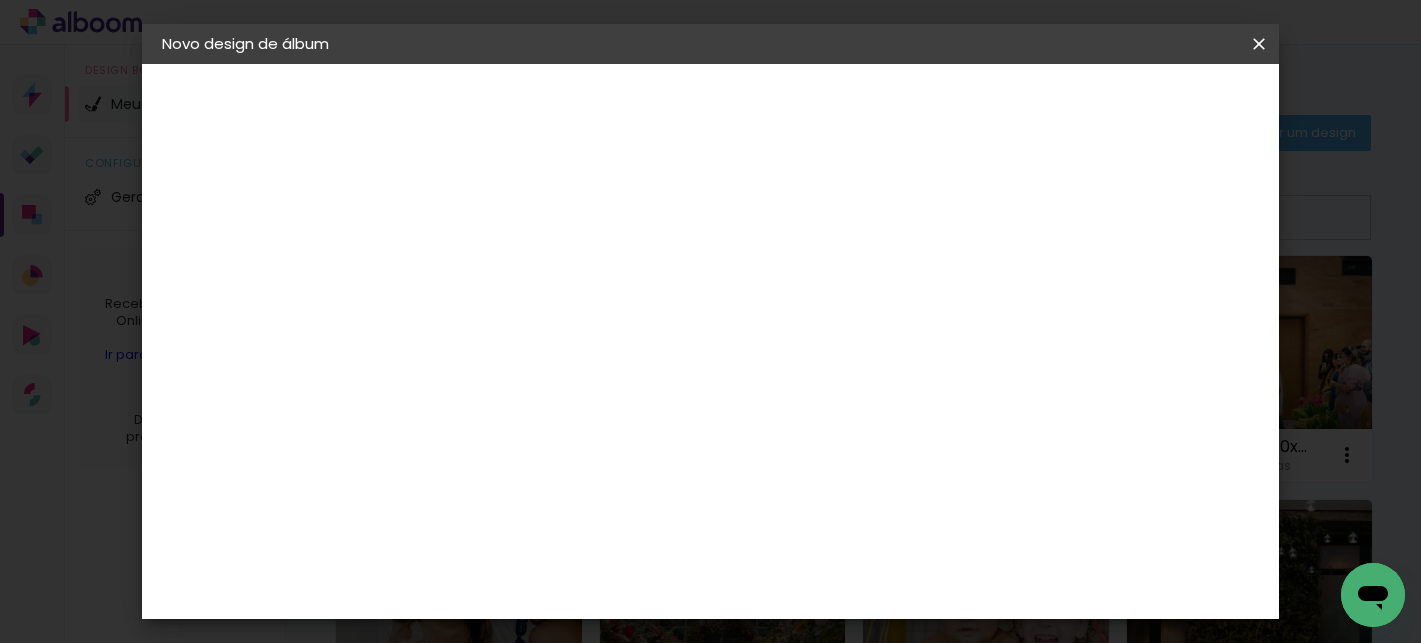 click at bounding box center (489, 268) 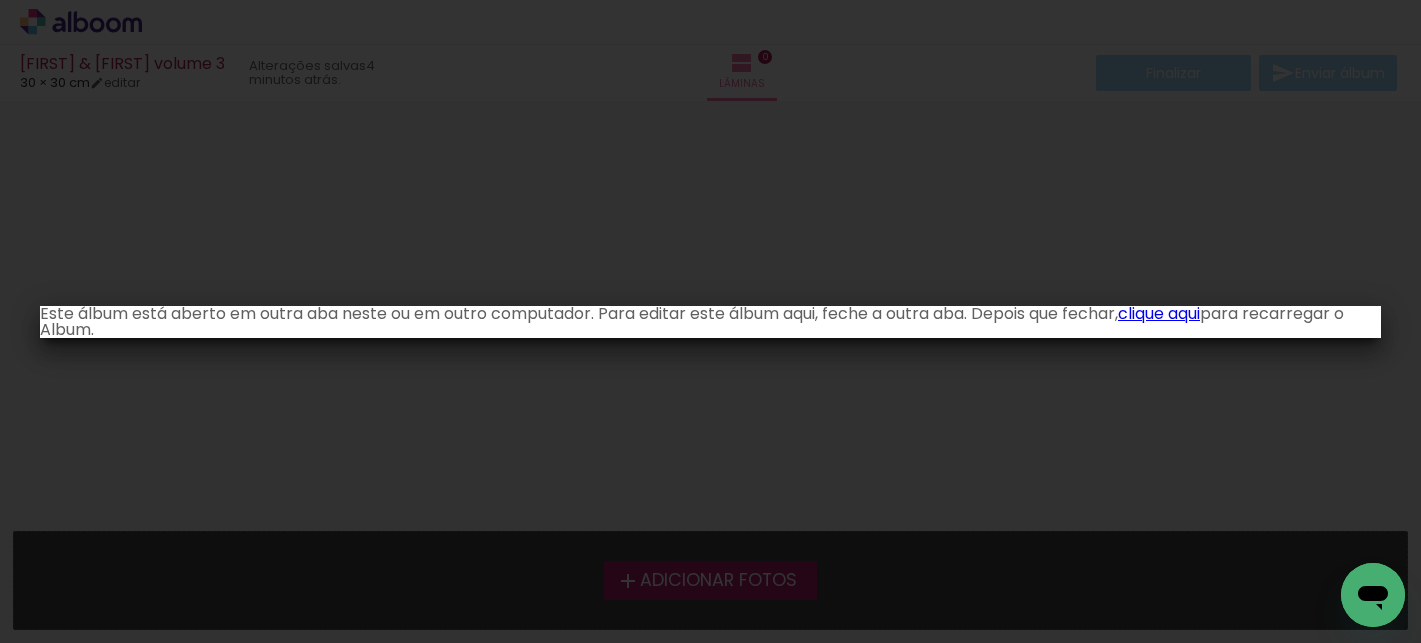 click 